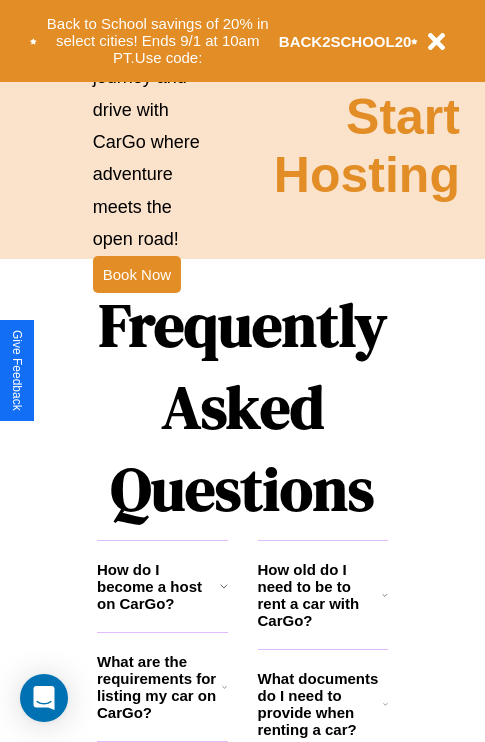 scroll, scrollTop: 2423, scrollLeft: 0, axis: vertical 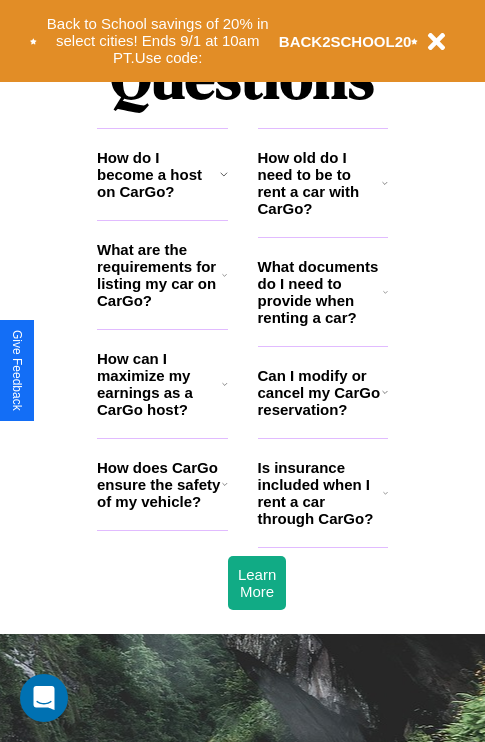 click on "How do I become a host on CarGo?" at bounding box center [158, 174] 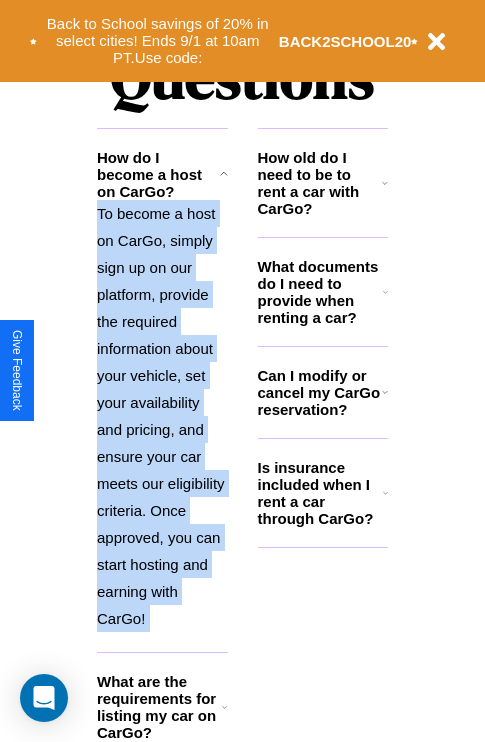 click on "To become a host on CarGo, simply sign up on our platform, provide the required information about your vehicle, set your availability and pricing, and ensure your car meets our eligibility criteria. Once approved, you can start hosting and earning with CarGo!" at bounding box center [162, 416] 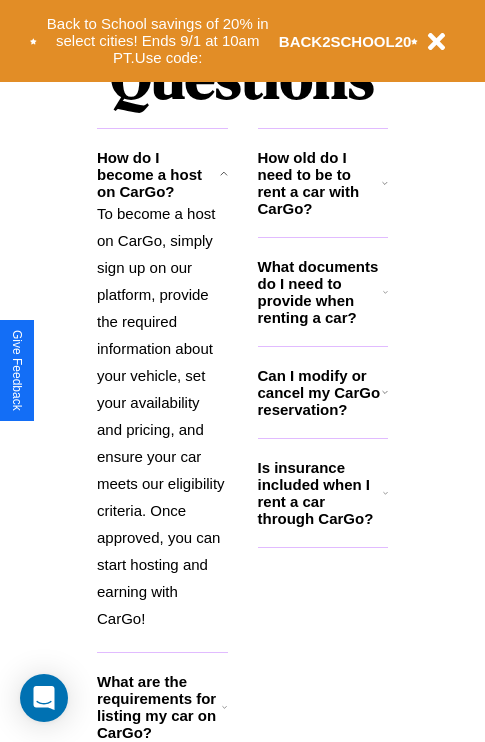 click on "Is insurance included when I rent a car through CarGo?" at bounding box center [320, 493] 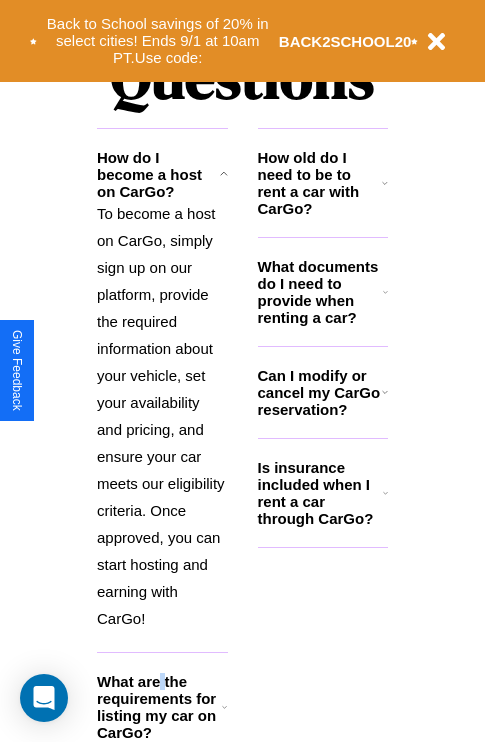 click on "What are the requirements for listing my car on CarGo?" at bounding box center (159, 707) 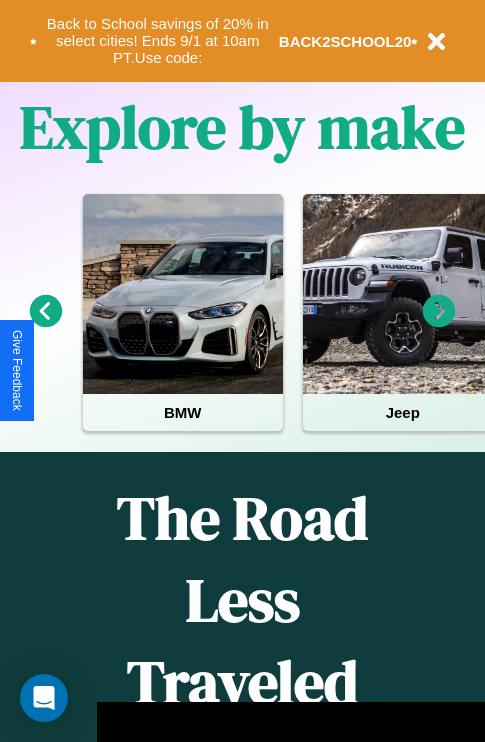 scroll, scrollTop: 0, scrollLeft: 0, axis: both 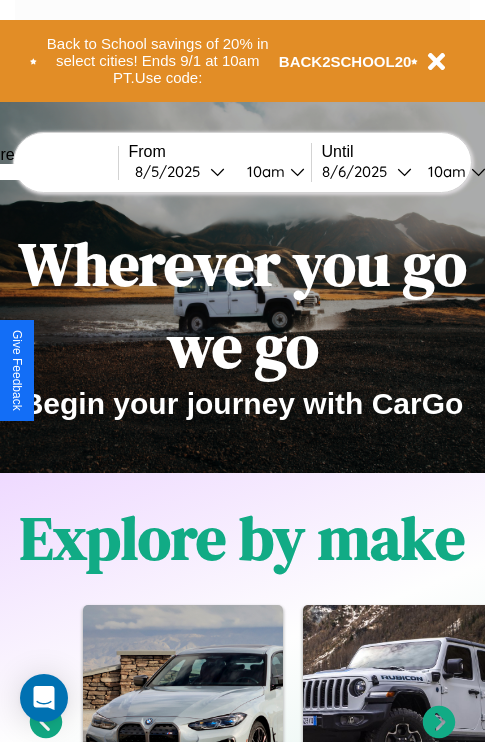 click at bounding box center [43, 172] 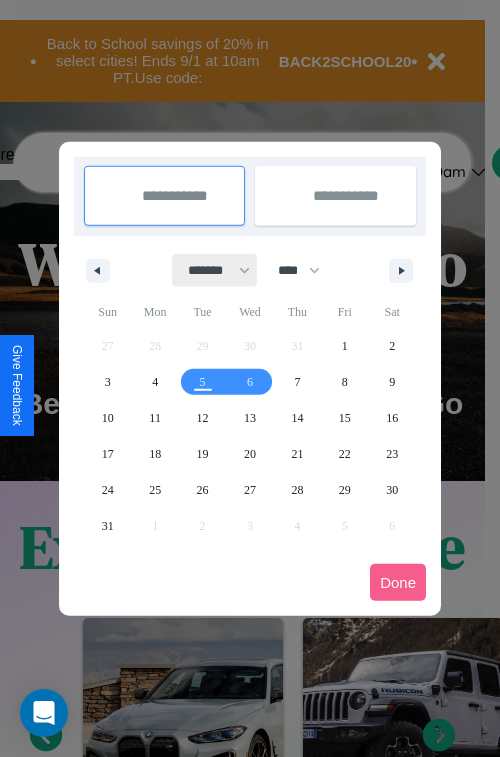 click on "******* ******** ***** ***** *** **** **** ****** ********* ******* ******** ********" at bounding box center [215, 270] 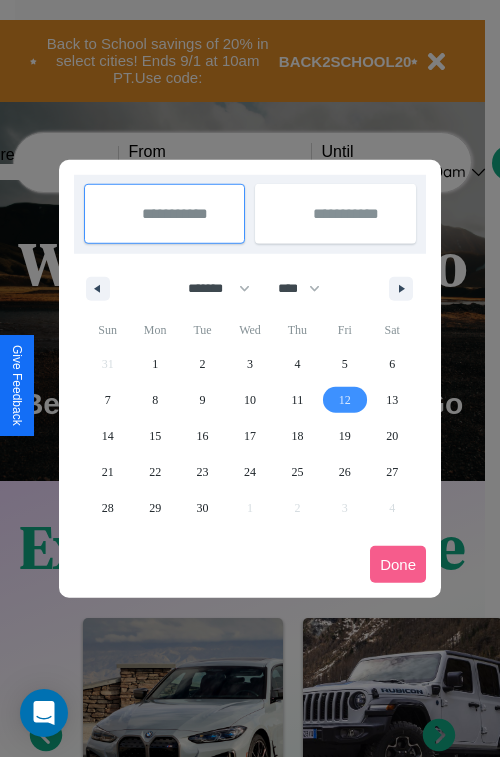 click on "12" at bounding box center (345, 400) 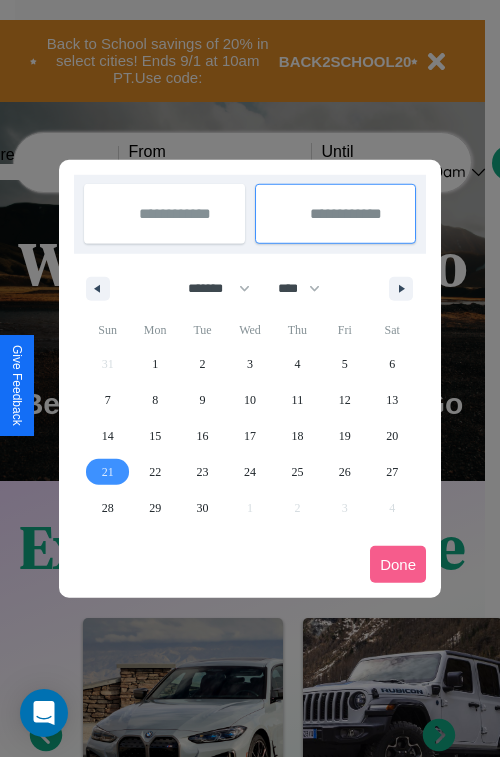 click on "21" at bounding box center [108, 472] 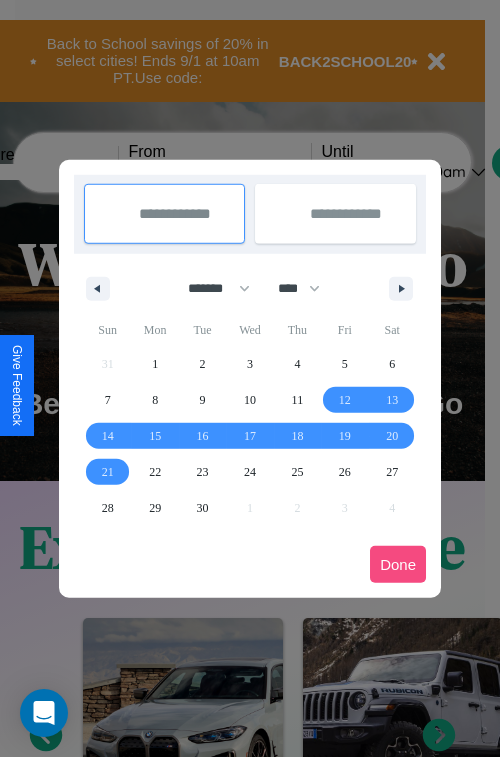 click on "Done" at bounding box center (398, 564) 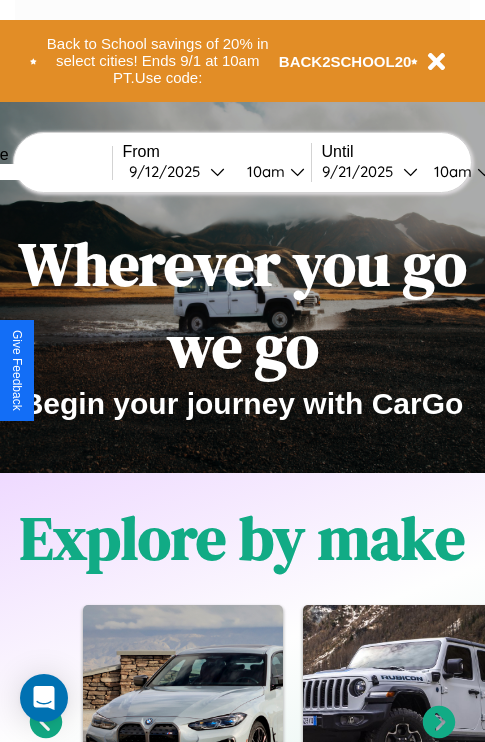 scroll, scrollTop: 0, scrollLeft: 74, axis: horizontal 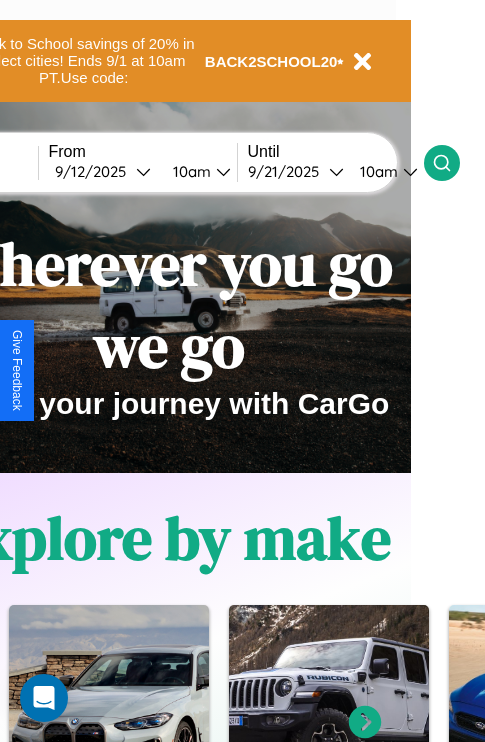 click 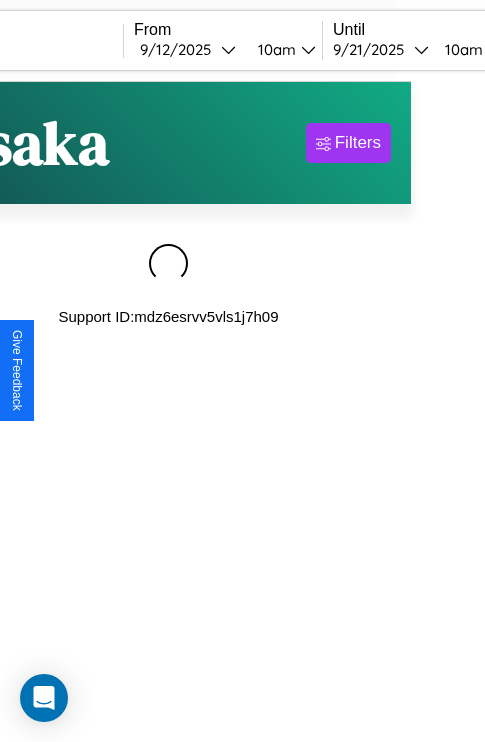 scroll, scrollTop: 0, scrollLeft: 0, axis: both 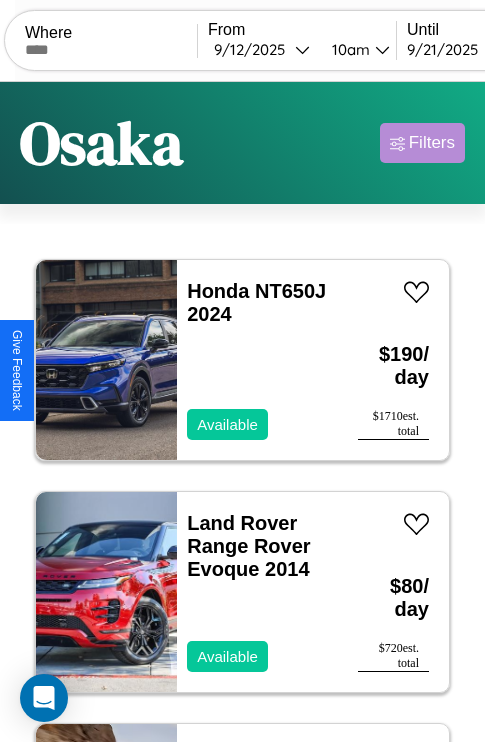 click on "Filters" at bounding box center (432, 143) 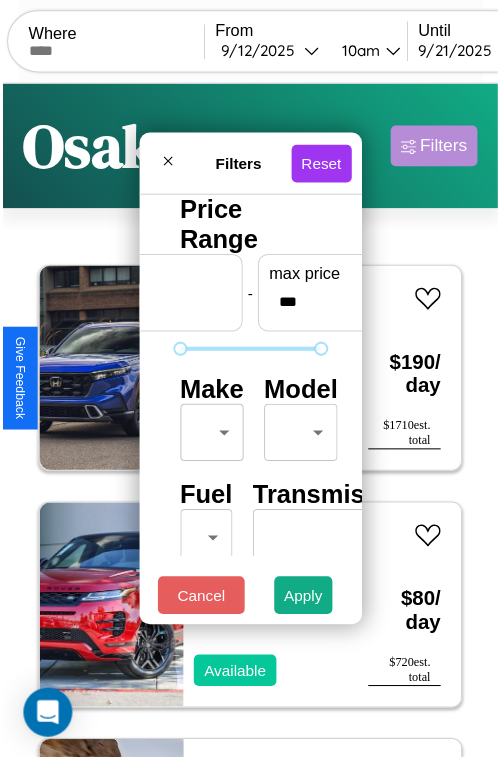 scroll, scrollTop: 59, scrollLeft: 0, axis: vertical 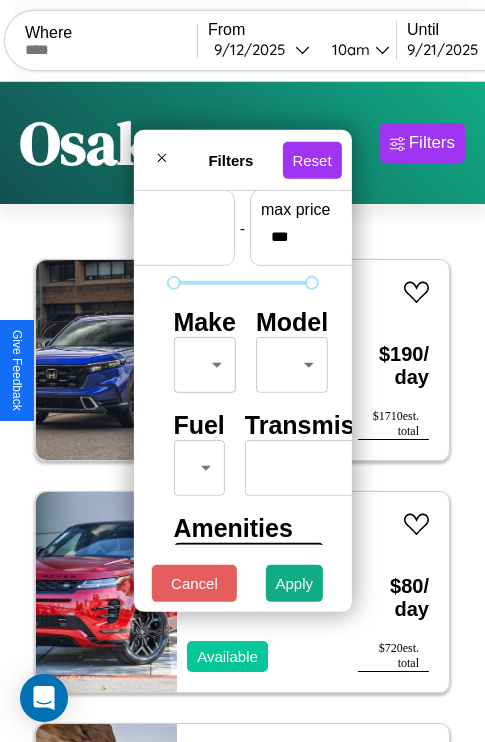 click on "CarGo Where From 9 / 12 / 2025 10am Until 9 / 21 / 2025 10am Become a Host Login Sign Up Osaka Filters 37  cars in this area These cars can be picked up in this city. Honda   NT650J   2024 Available $ 190  / day $ 1710  est. total Land Rover   Range Rover Evoque   2014 Available $ 80  / day $ 720  est. total Mercedes   400   2022 Available $ 190  / day $ 1710  est. total Lincoln   Corsair   2016 Available $ 150  / day $ 1350  est. total Chevrolet   Equinox EV   2024 Available $ 190  / day $ 1710  est. total Ferrari   599 GTB   2023 Available $ 180  / day $ 1620  est. total Maserati   Merak   2023 Available $ 100  / day $ 900  est. total Lamborghini   147   2014 Unavailable $ 110  / day $ 990  est. total Lincoln   MKT   2018 Available $ 90  / day $ 810  est. total Audi   Q5   2014 Available $ 40  / day $ 360  est. total Jaguar   Vanden Plas   2024 Available $ 50  / day $ 450  est. total Land Rover   Range Rover Evoque   2014 Available $ 180  / day $ 1620  est. total Buick   LaCrosse   2023 Available $ 140 $" at bounding box center [242, 412] 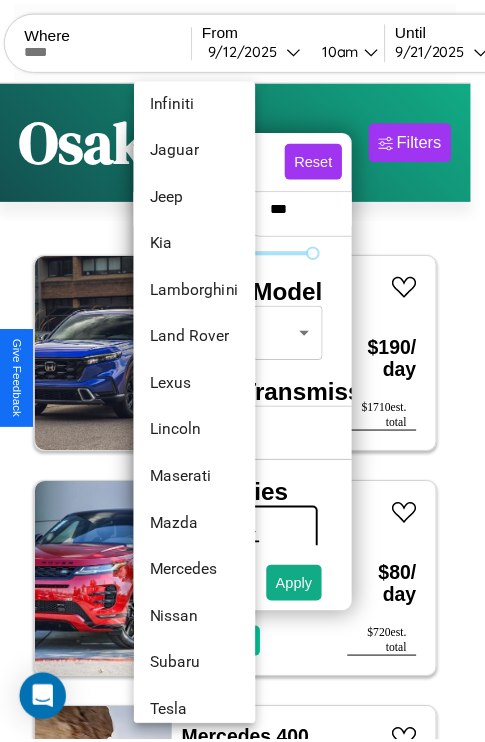 scroll, scrollTop: 950, scrollLeft: 0, axis: vertical 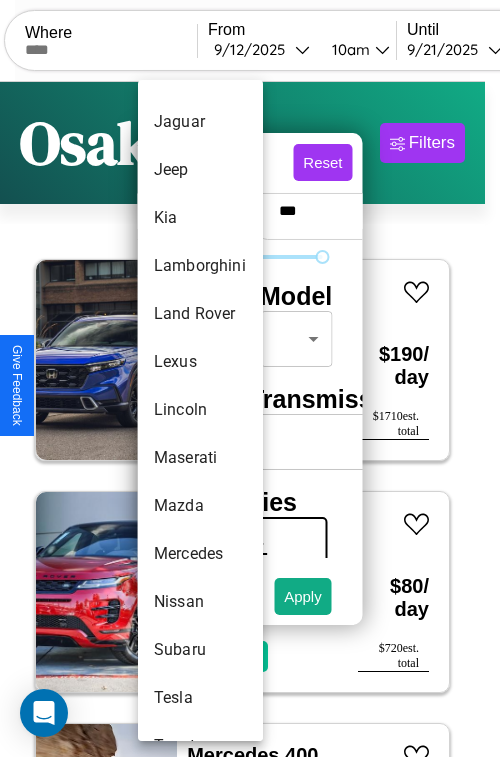 click on "Lincoln" at bounding box center [200, 410] 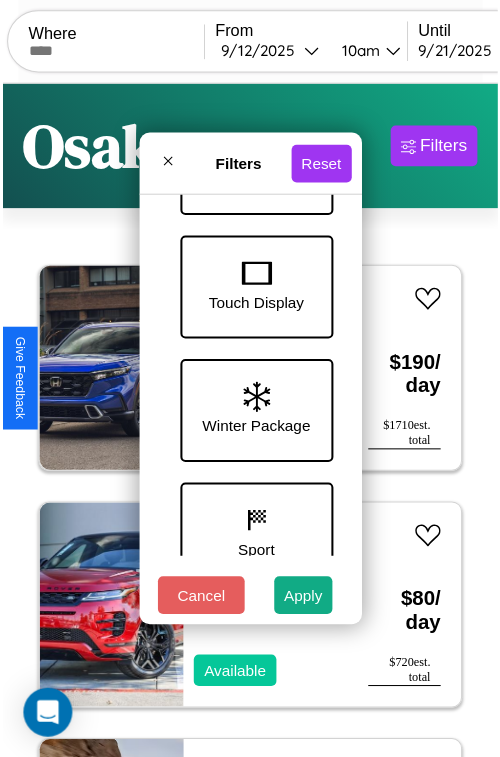 scroll, scrollTop: 651, scrollLeft: 0, axis: vertical 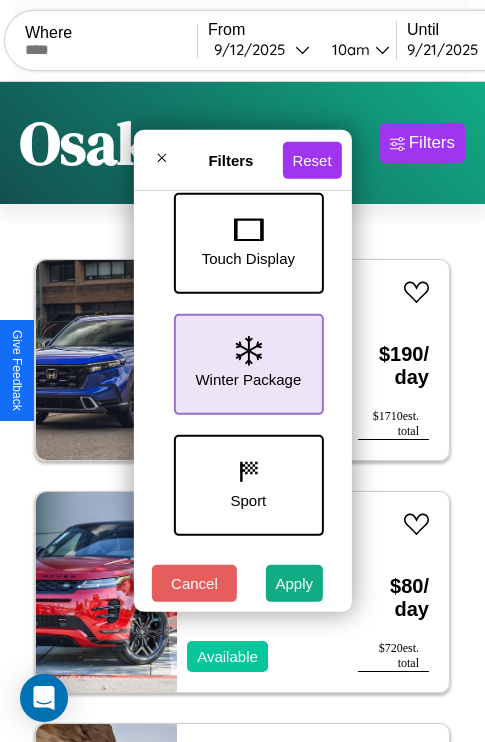 click 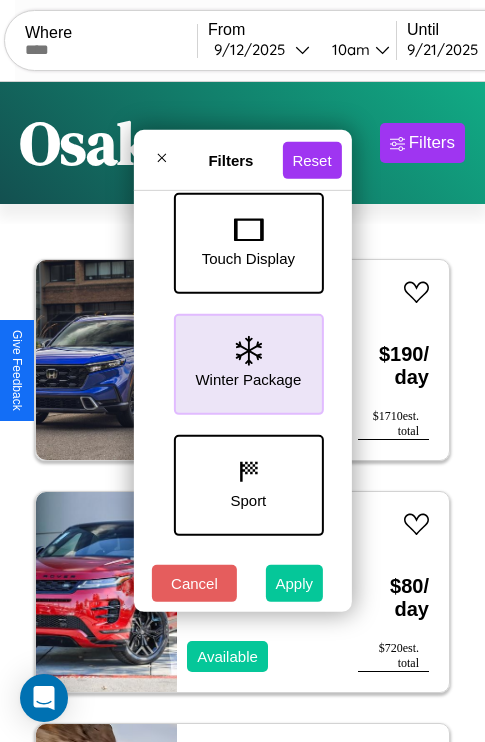 click on "Apply" at bounding box center (295, 583) 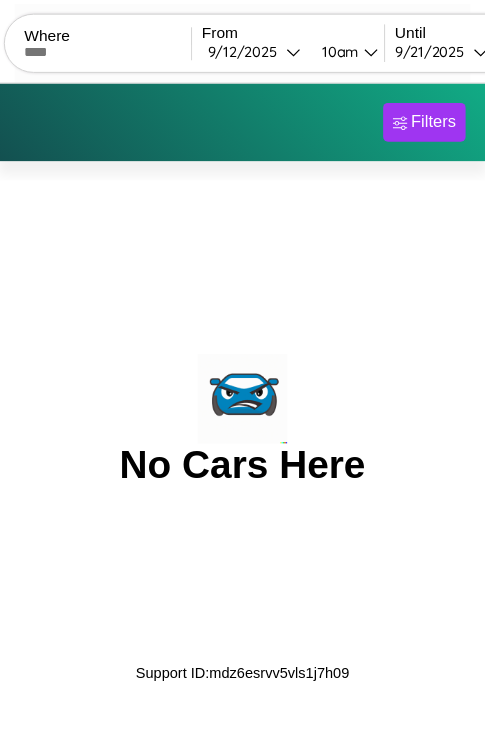 scroll, scrollTop: 0, scrollLeft: 0, axis: both 